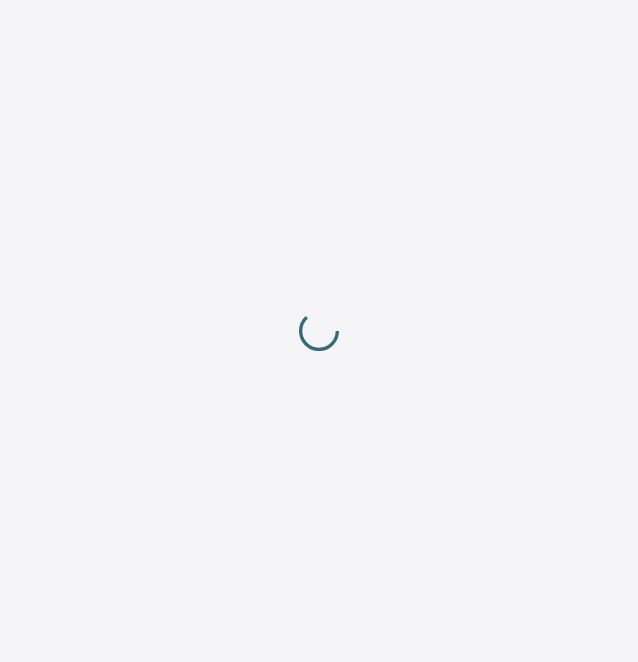 scroll, scrollTop: 0, scrollLeft: 0, axis: both 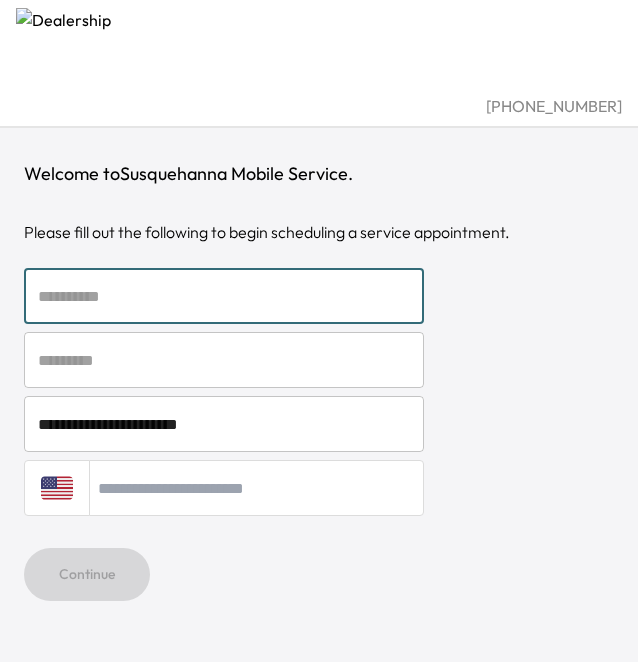 click at bounding box center (224, 296) 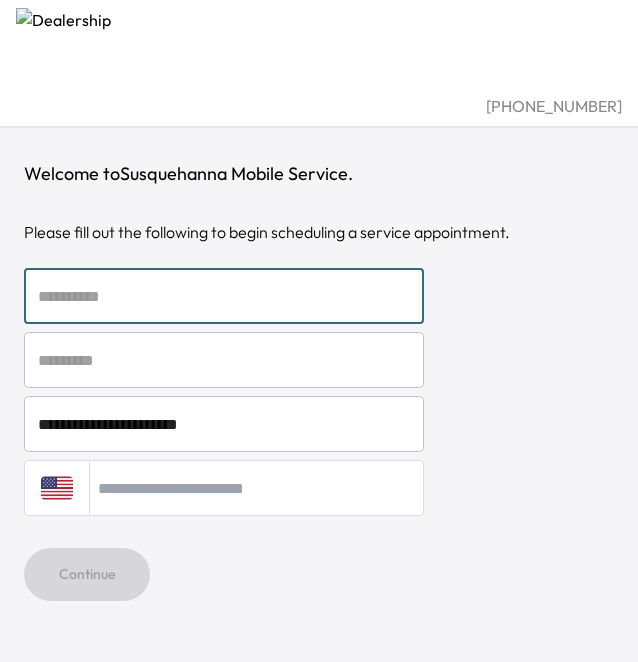 type on "*******" 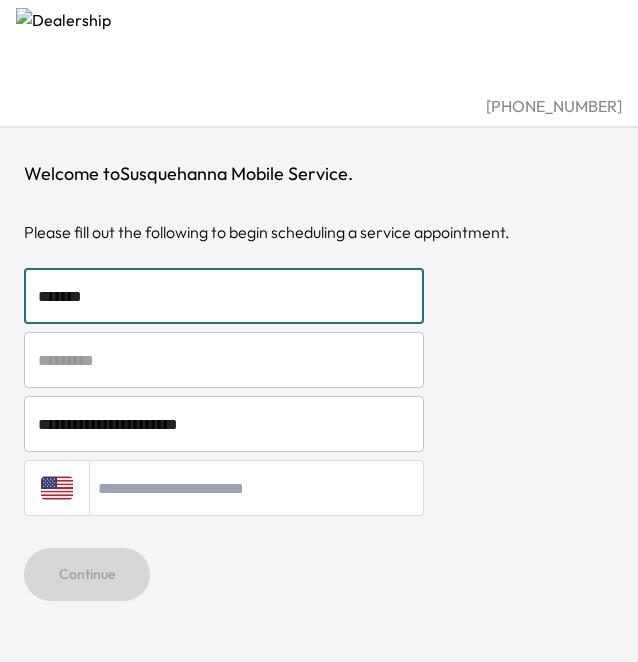 type on "******" 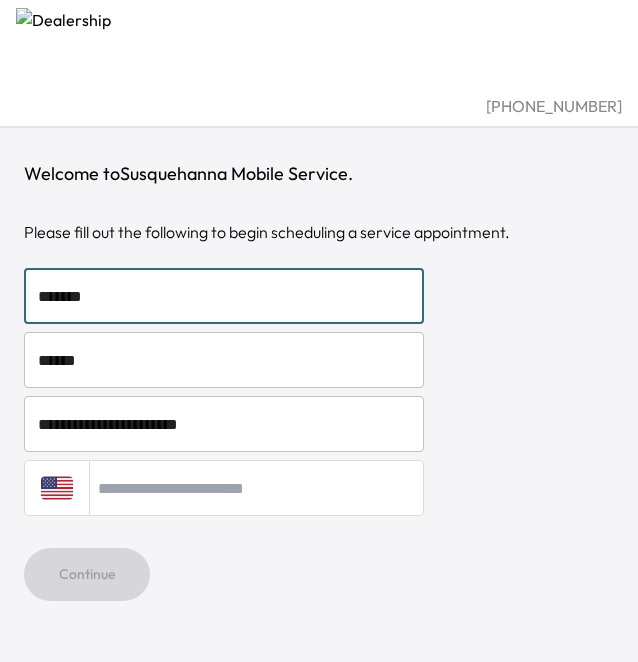 type on "**********" 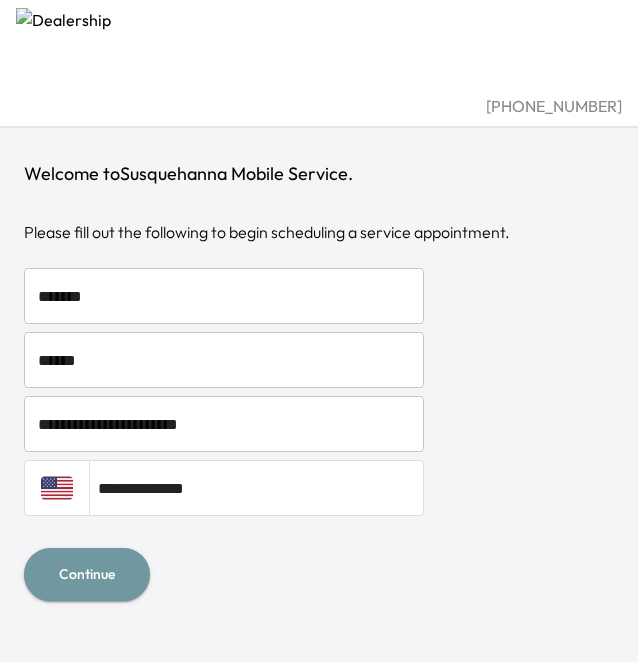 click on "Continue" at bounding box center [87, 574] 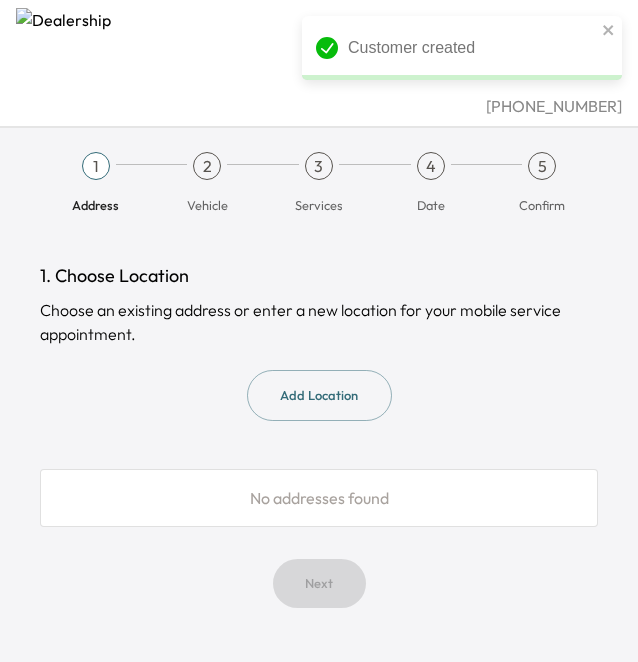 click on "No addresses found" at bounding box center (319, 498) 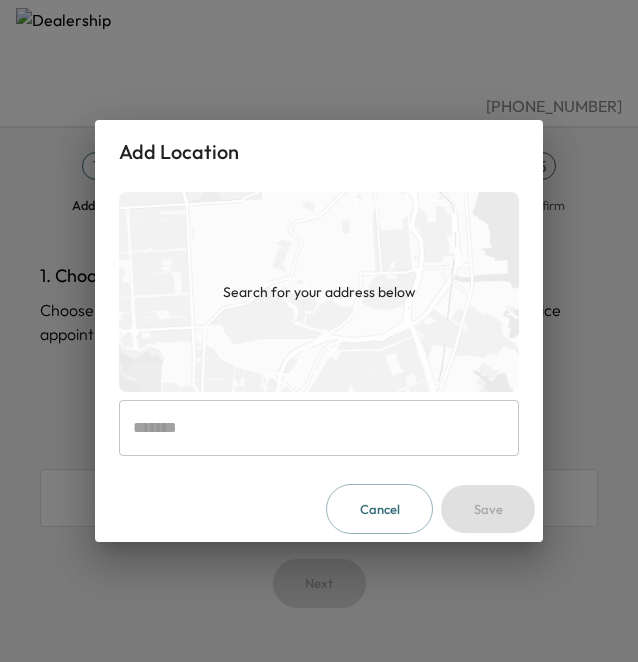 click at bounding box center (319, 428) 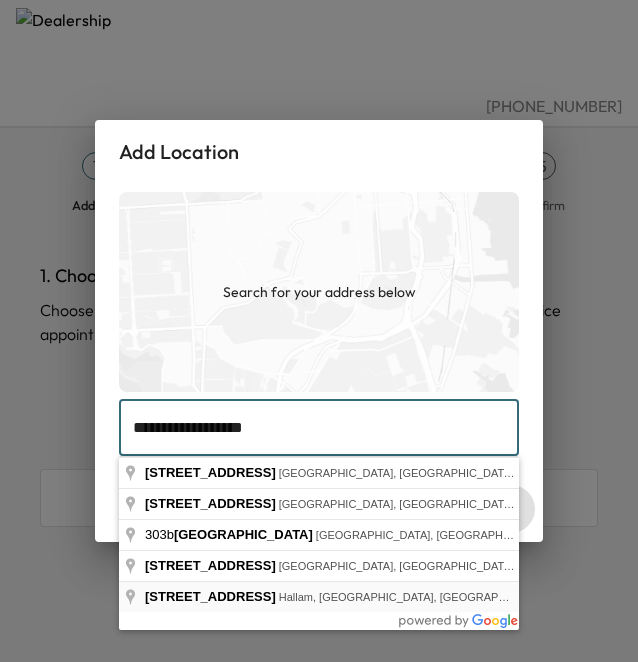 type on "**********" 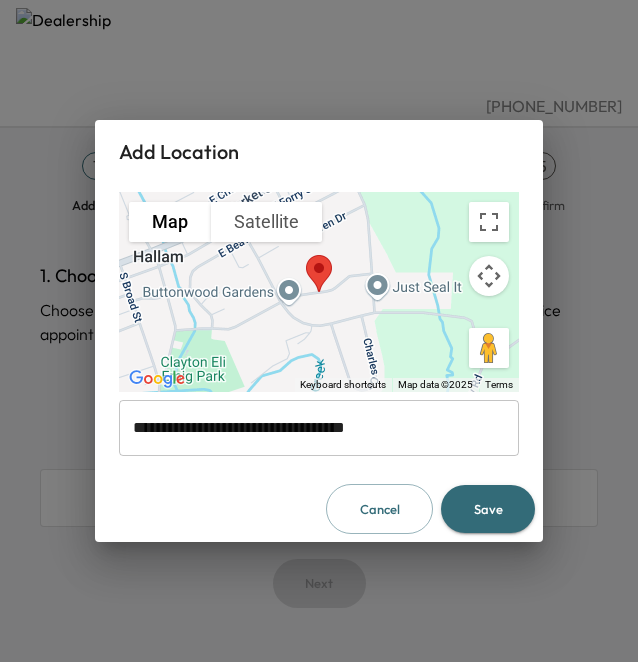 click on "Save" at bounding box center (488, 509) 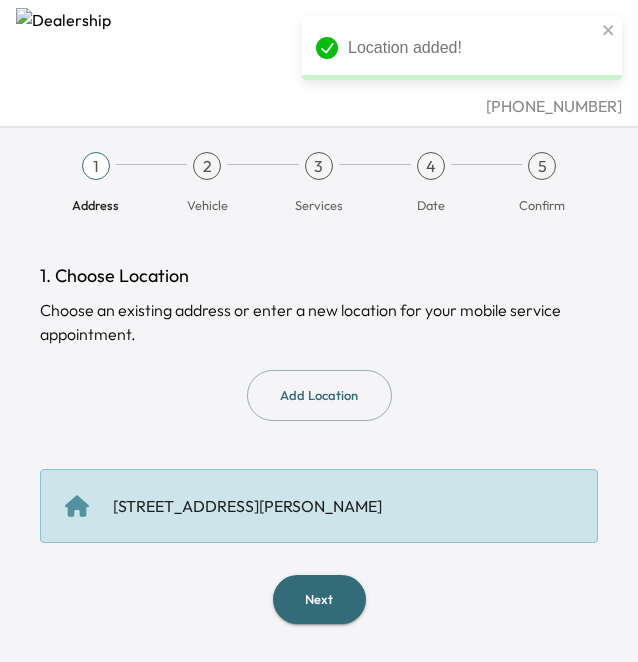 click on "Next" at bounding box center (319, 599) 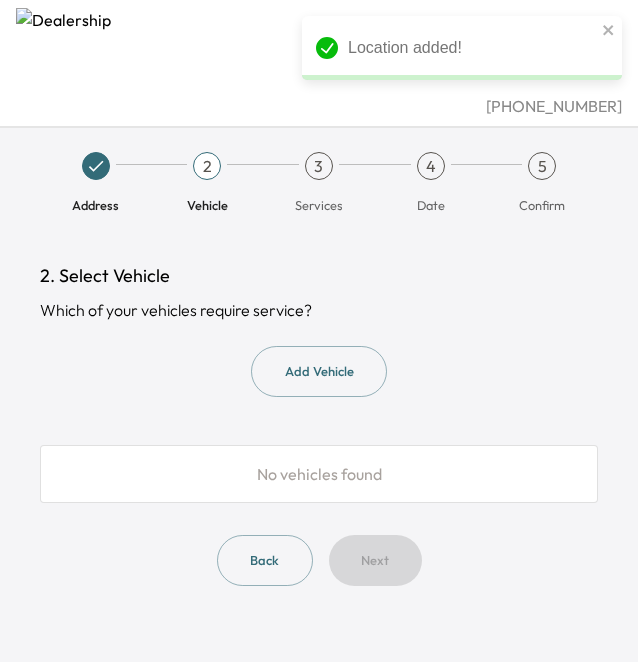 click on "Add Vehicle" at bounding box center [319, 371] 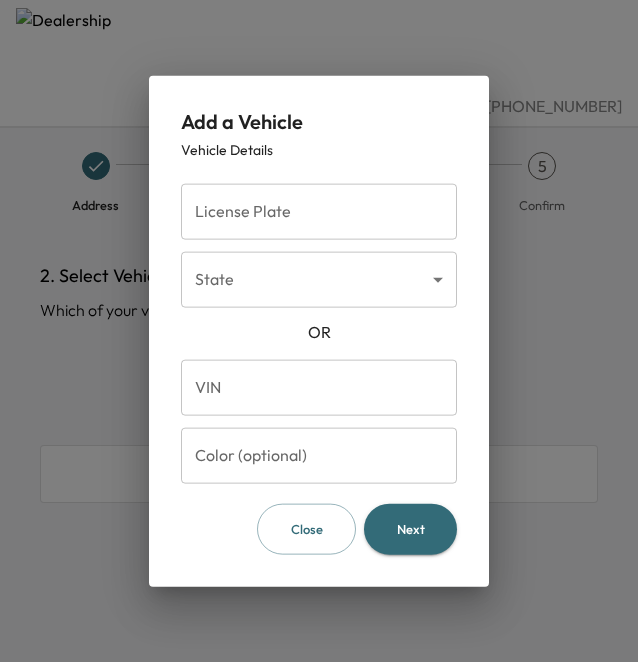 click on "License Plate" at bounding box center [319, 212] 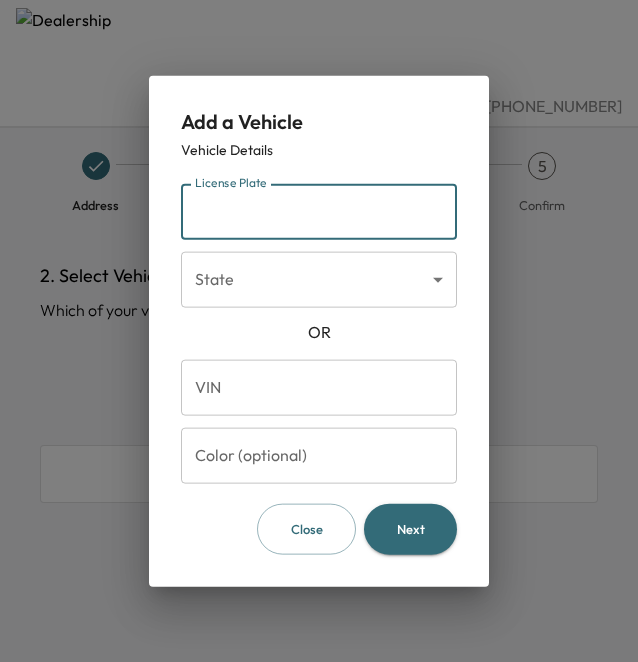 click on "(717) 252-2412 Address 2 Vehicle 3 Services 4 Date 5 Confirm 2. Select Vehicle Which of your vehicles require service? Add Vehicle No vehicles found Back Next
Add a Vehicle Vehicle Details License Plate License Plate State ​ State OR VIN VIN Color (optional) Color (optional) Close Next" at bounding box center (319, 331) 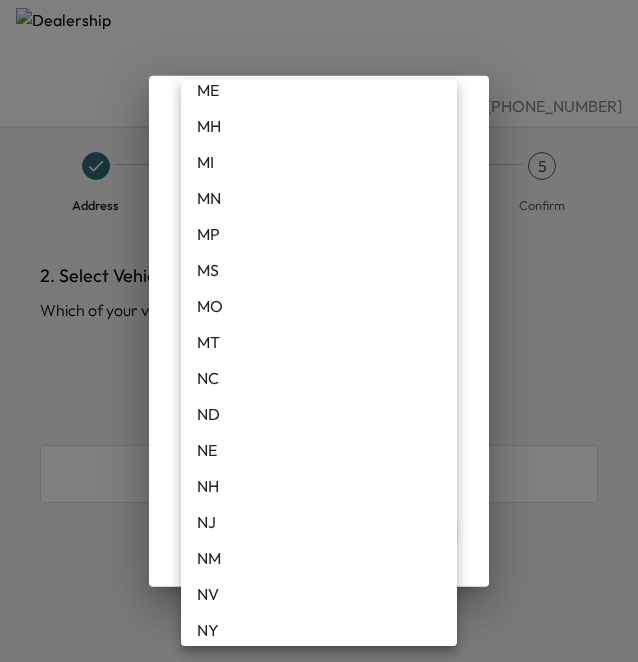 scroll, scrollTop: 1610, scrollLeft: 0, axis: vertical 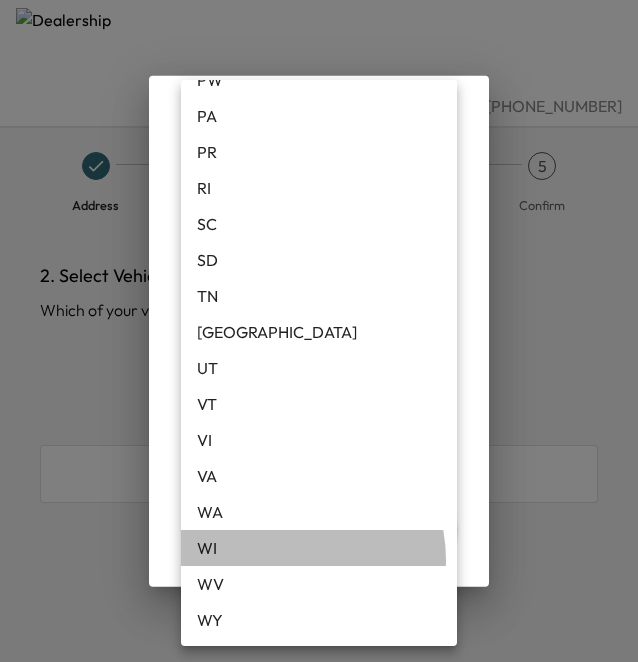 click on "WI" at bounding box center (319, 548) 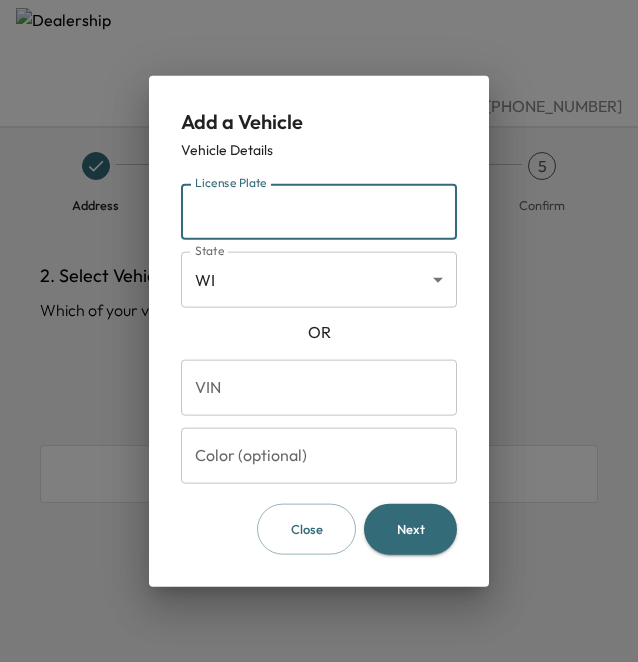 click on "License Plate" at bounding box center [319, 212] 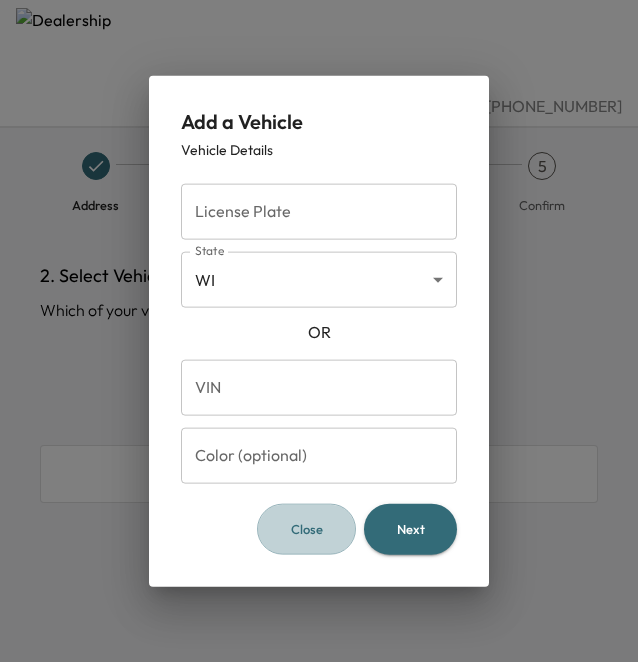 click on "Close" at bounding box center (306, 529) 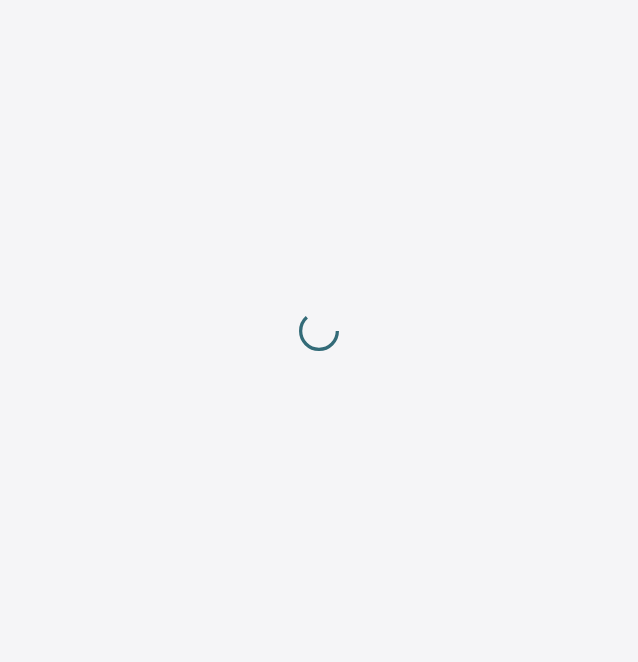 scroll, scrollTop: 0, scrollLeft: 0, axis: both 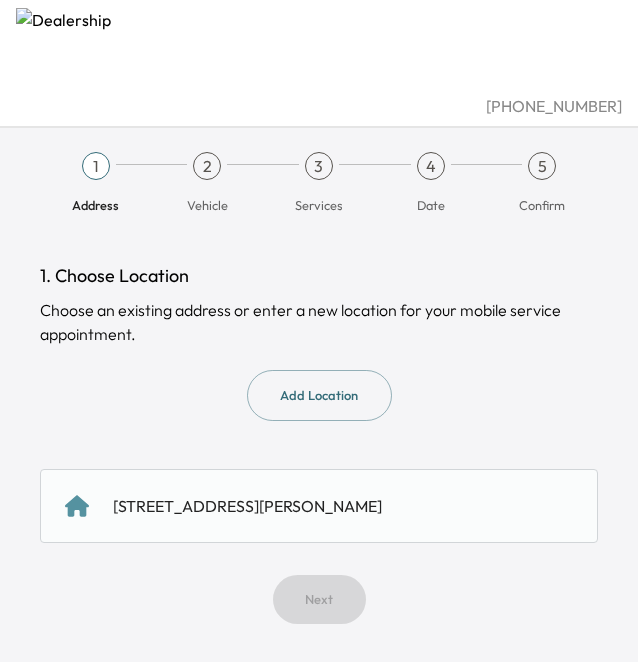 click on "[STREET_ADDRESS][PERSON_NAME]" at bounding box center (247, 506) 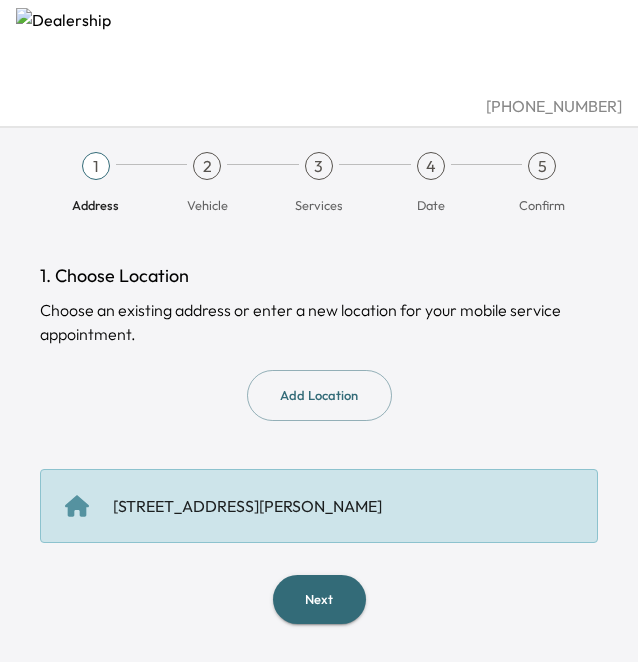 click on "Next" at bounding box center [319, 599] 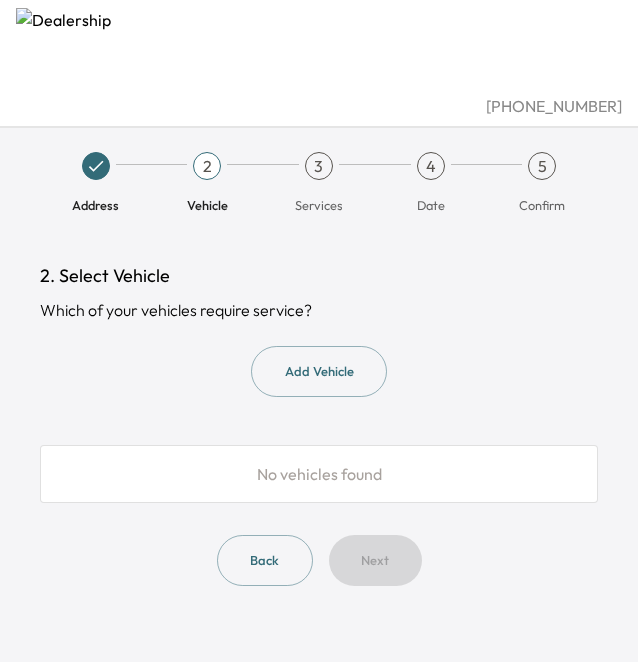 click on "Add Vehicle" at bounding box center (319, 371) 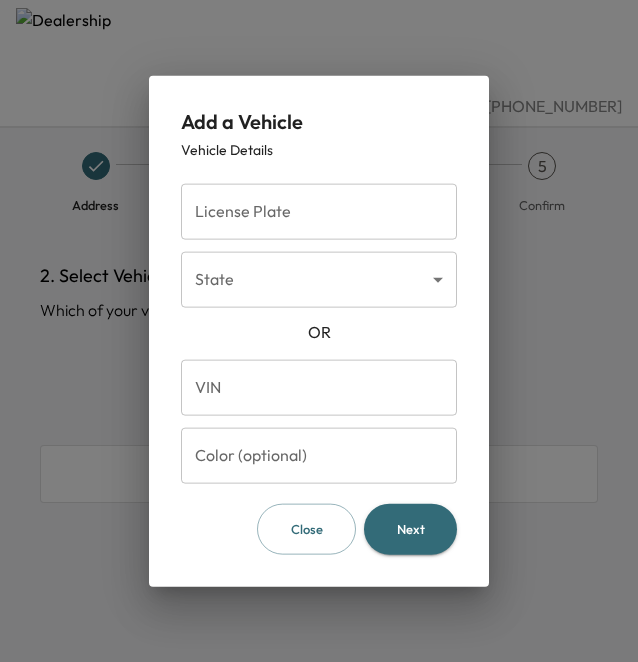 click on "License Plate" at bounding box center [319, 212] 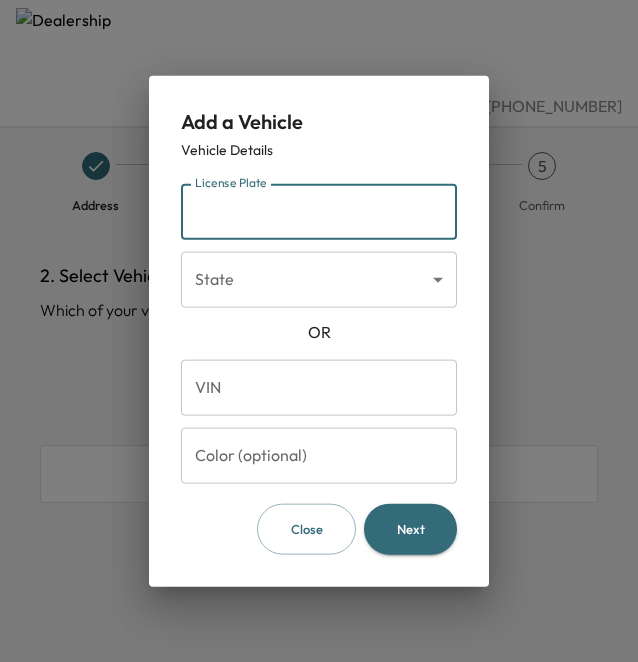 type on "*" 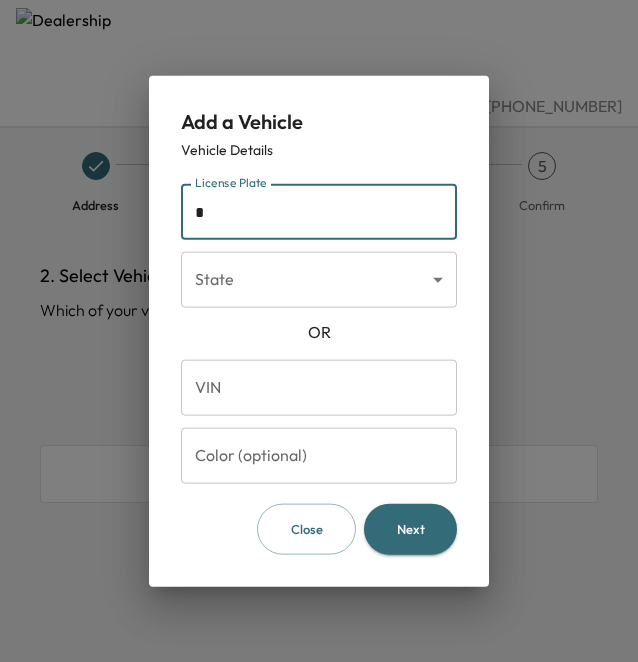 click on "*" at bounding box center (319, 212) 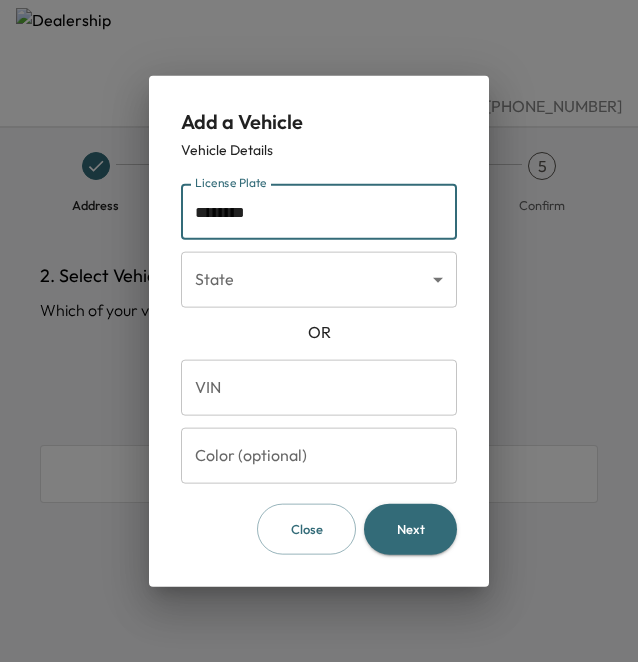 type on "********" 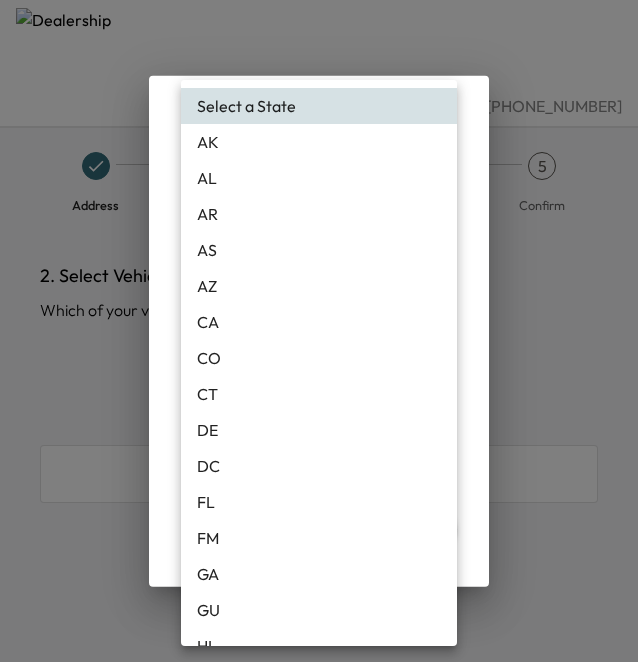 click on "[PHONE_NUMBER] Address 2 Vehicle 3 Services 4 Date 5 Confirm 2. Select Vehicle Which of your vehicles require service? Add Vehicle No vehicles found Back Next
Add a Vehicle Vehicle Details License Plate ******** License Plate State ​ State [US_STATE] VIN VIN Color (optional) Color (optional) Close Next Select a State [US_STATE] AL AR AS AZ CA CO CT DE DC [GEOGRAPHIC_DATA] FM [GEOGRAPHIC_DATA] GU HI IA ID [GEOGRAPHIC_DATA] IN [GEOGRAPHIC_DATA] [GEOGRAPHIC_DATA] LA MA MD ME MH MI MN MP MS [GEOGRAPHIC_DATA] MT [GEOGRAPHIC_DATA] [GEOGRAPHIC_DATA] NE NH [GEOGRAPHIC_DATA] [GEOGRAPHIC_DATA] [GEOGRAPHIC_DATA] [GEOGRAPHIC_DATA] [GEOGRAPHIC_DATA] [GEOGRAPHIC_DATA] OR PW [GEOGRAPHIC_DATA] PR RI SC SD [GEOGRAPHIC_DATA] [GEOGRAPHIC_DATA] [GEOGRAPHIC_DATA] [GEOGRAPHIC_DATA] VI [GEOGRAPHIC_DATA] [GEOGRAPHIC_DATA] [GEOGRAPHIC_DATA] WV WY" at bounding box center [319, 331] 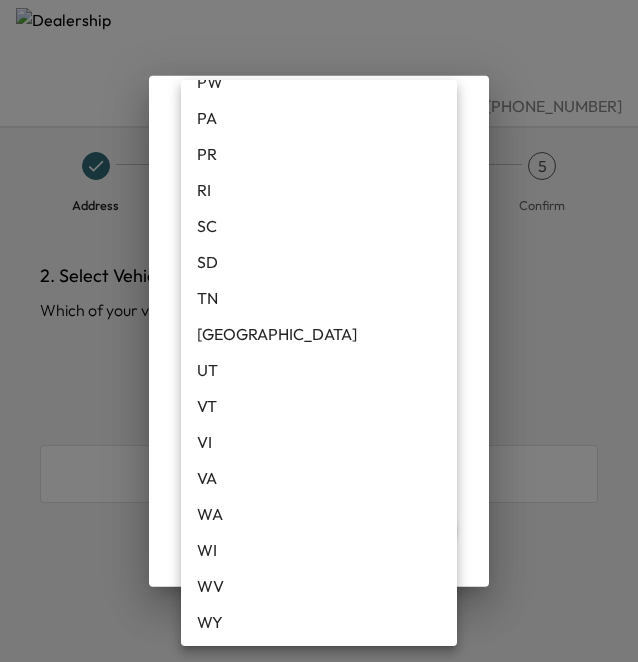 scroll, scrollTop: 1610, scrollLeft: 0, axis: vertical 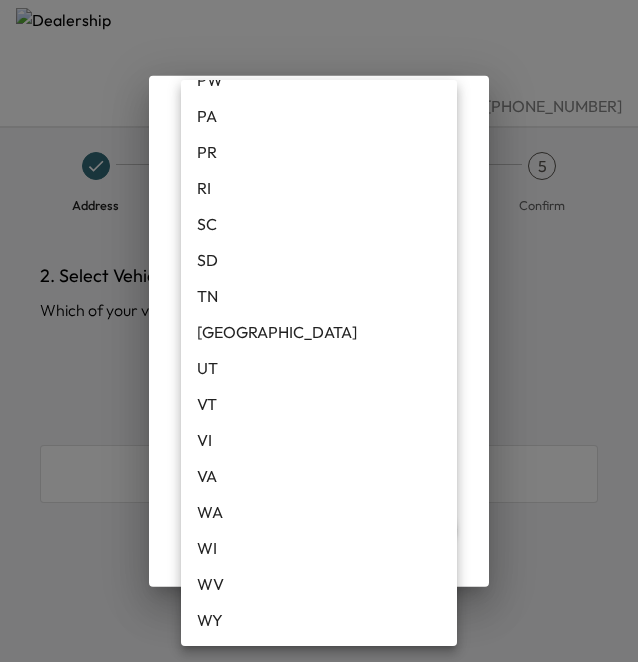 click on "WI" at bounding box center [319, 548] 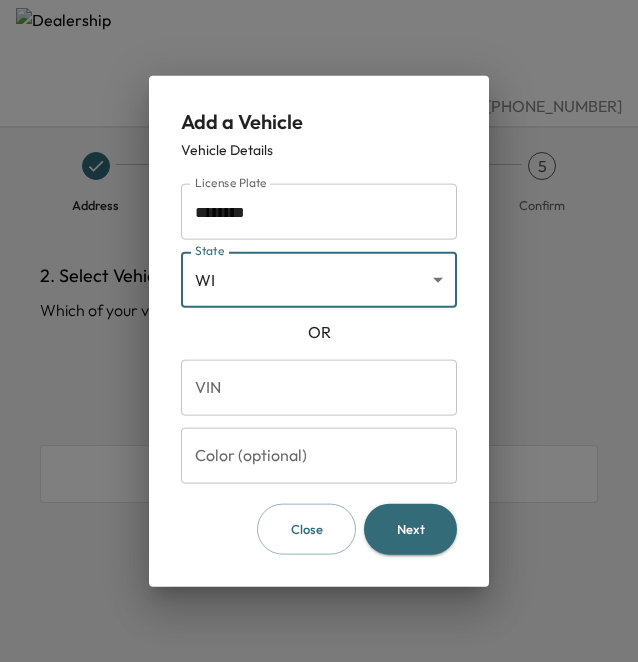 click on "Next" at bounding box center [410, 529] 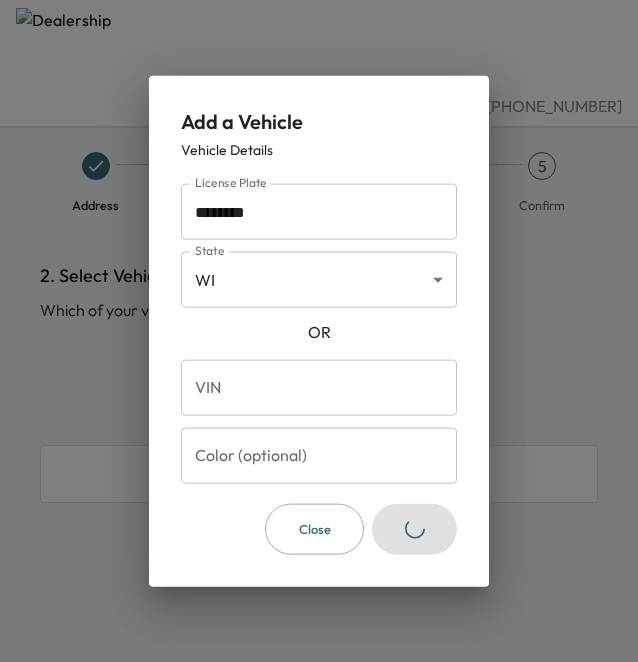 click at bounding box center (319, 331) 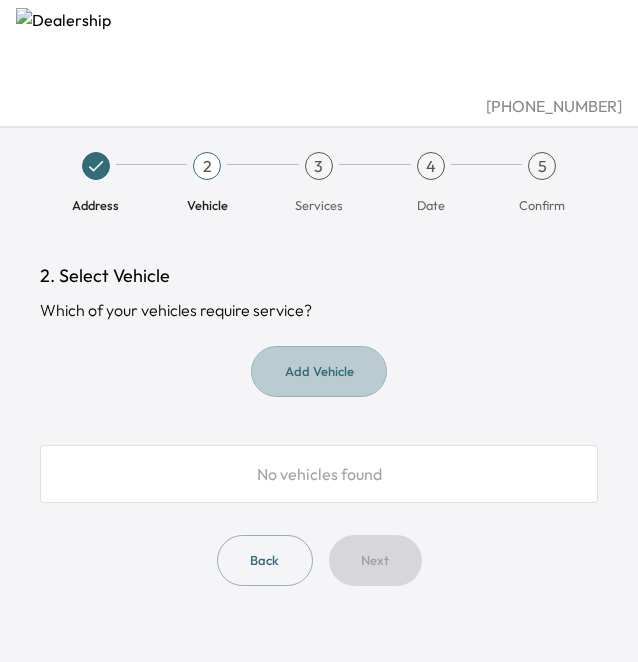 click on "Add Vehicle" at bounding box center [319, 371] 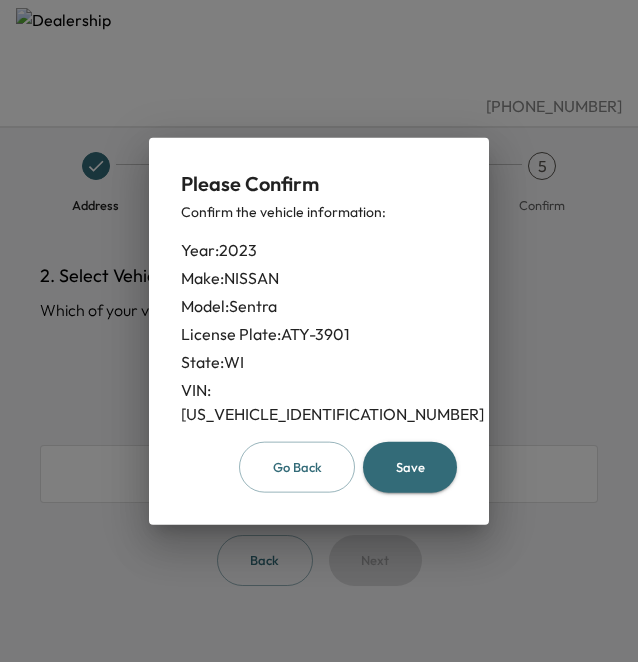 click at bounding box center [319, 331] 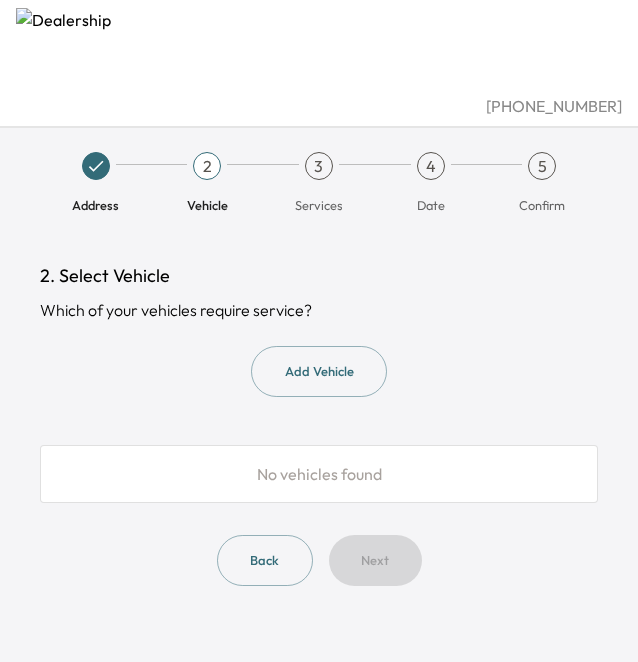 click on "Add Vehicle" at bounding box center [319, 371] 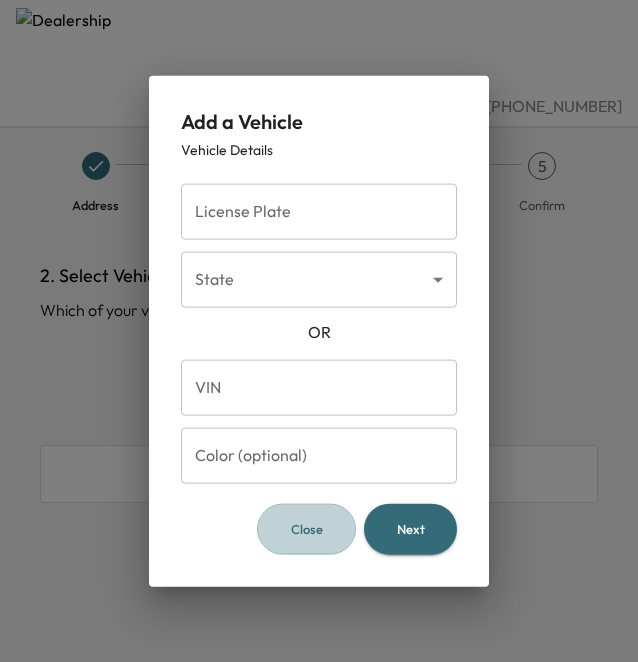 click on "Close" at bounding box center [306, 529] 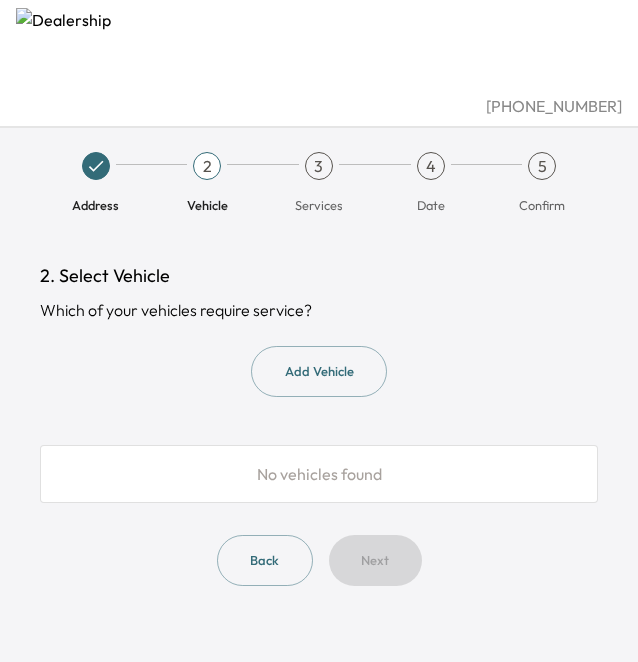 click on "2. Select Vehicle Which of your vehicles require service? Add Vehicle No vehicles found Back Next" at bounding box center [319, 424] 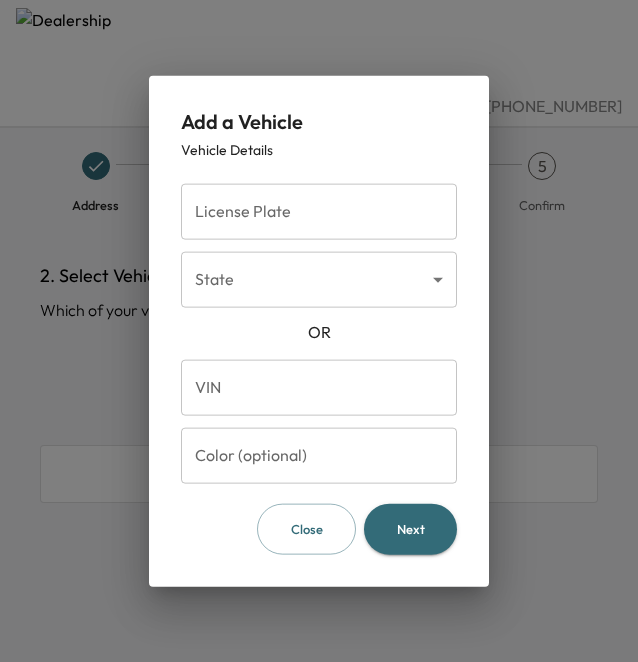 click on "License Plate" at bounding box center (319, 212) 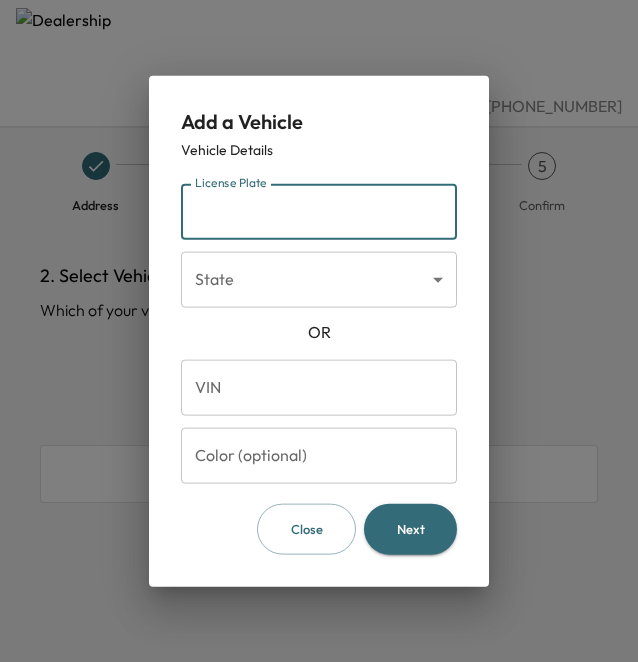 type on "********" 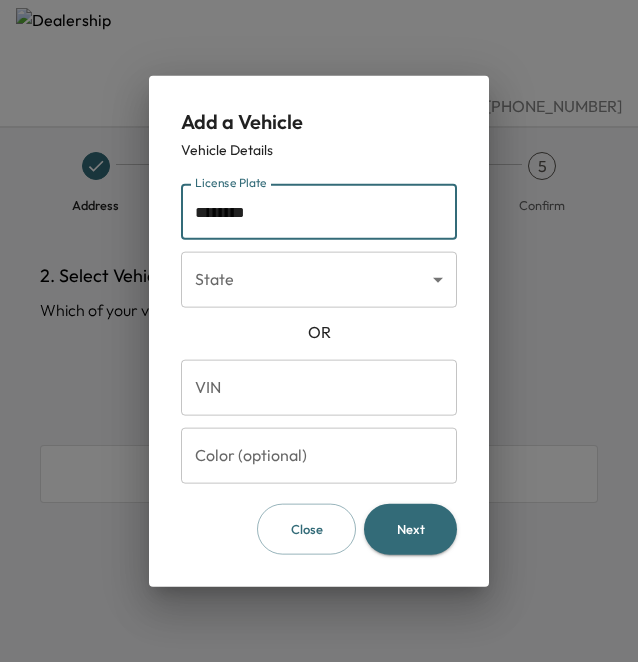 click on "[PHONE_NUMBER] Address 2 Vehicle 3 Services 4 Date 5 Confirm 2. Select Vehicle Which of your vehicles require service? Add Vehicle No vehicles found Back Next
Add a Vehicle Vehicle Details License Plate ******** License Plate State ​ State [US_STATE] VIN VIN Color (optional) Color (optional) Close Next" at bounding box center [319, 331] 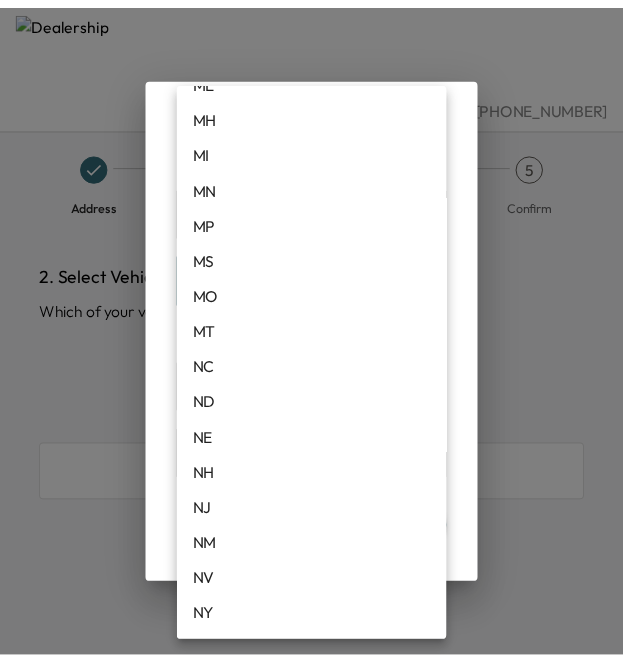 scroll, scrollTop: 1610, scrollLeft: 0, axis: vertical 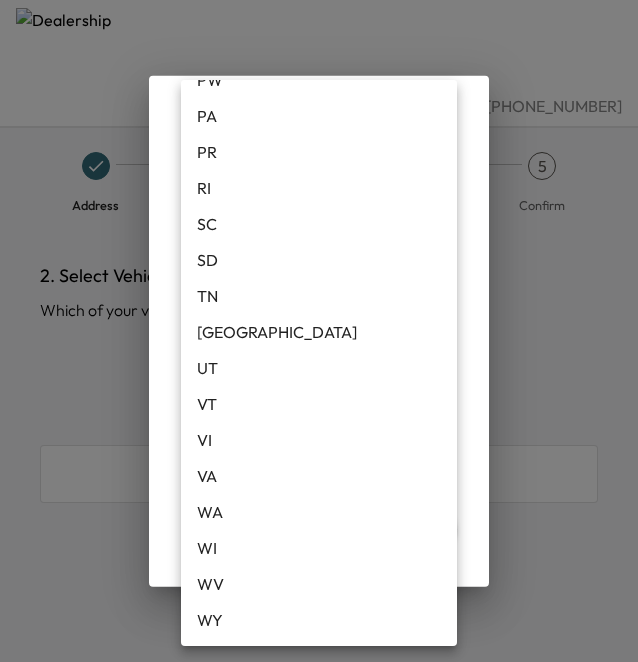 click on "WI" at bounding box center (319, 548) 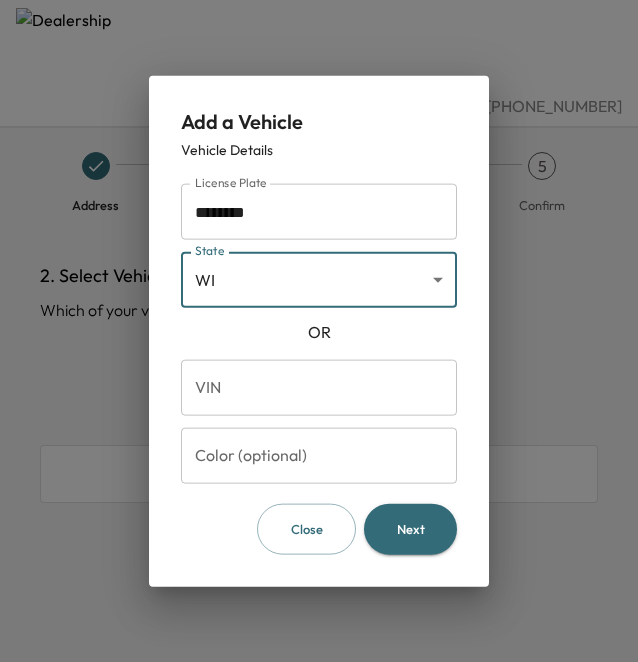 click on "Next" at bounding box center (410, 529) 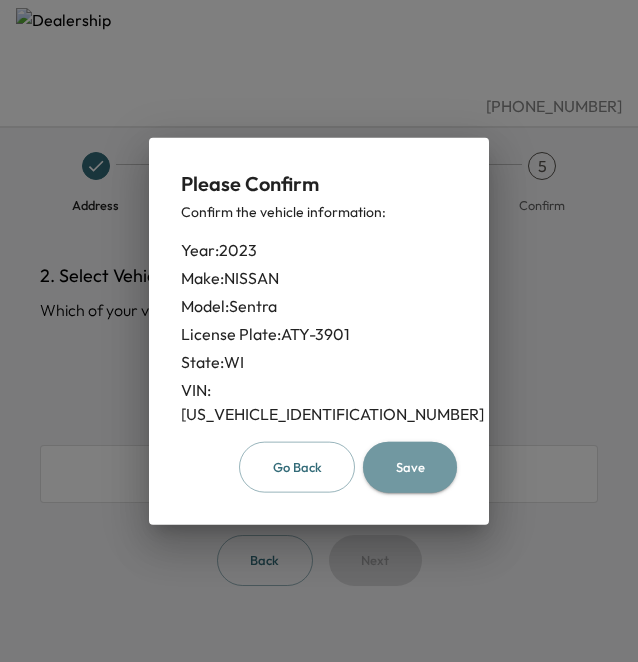 click on "Save" at bounding box center [410, 467] 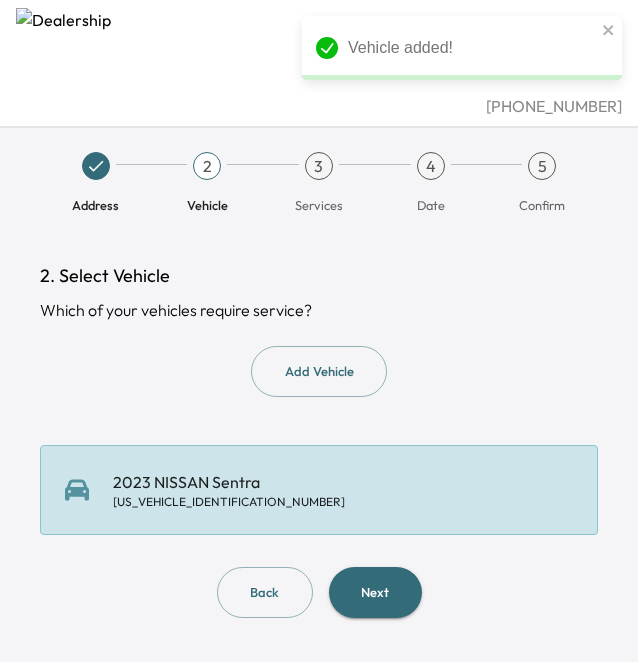 click on "Next" at bounding box center [375, 592] 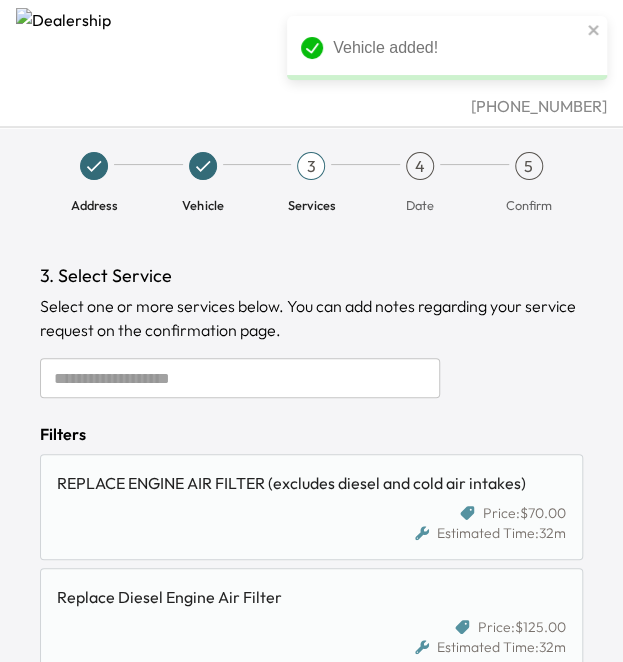 click at bounding box center (240, 378) 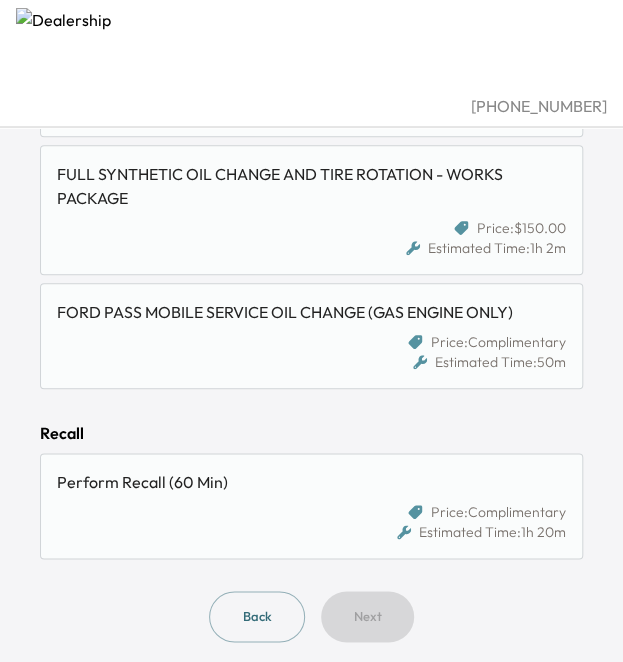 scroll, scrollTop: 1929, scrollLeft: 0, axis: vertical 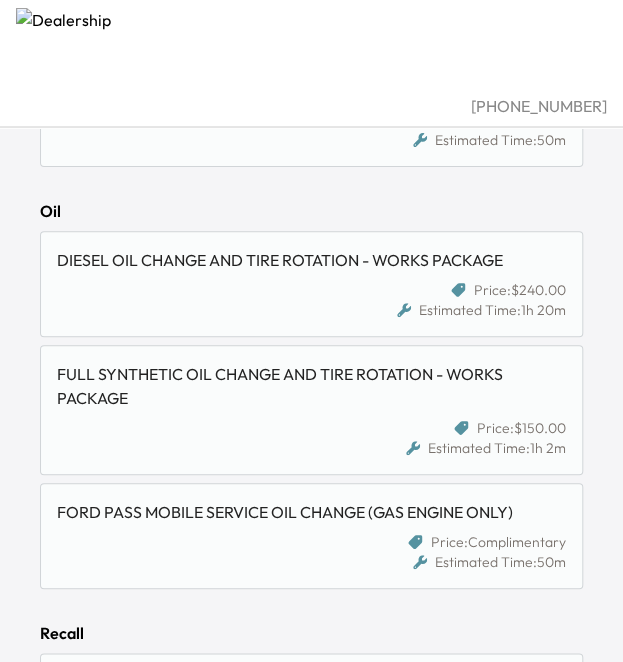click on "FULL SYNTHETIC OIL CHANGE AND TIRE ROTATION -  WORKS PACKAGE" at bounding box center (311, 386) 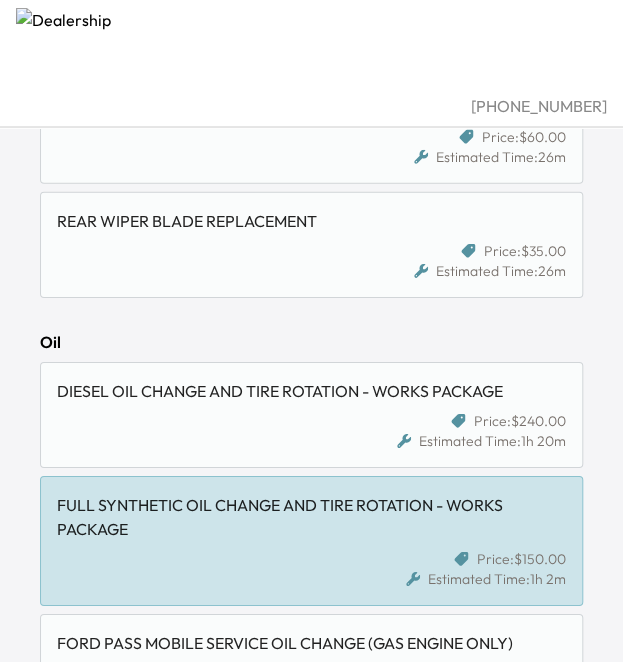 scroll, scrollTop: 1564, scrollLeft: 0, axis: vertical 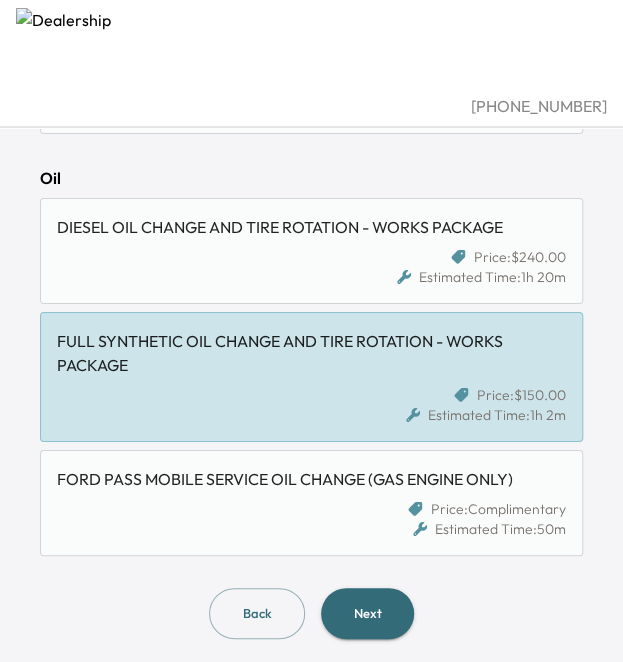 click on "Next" at bounding box center [367, 613] 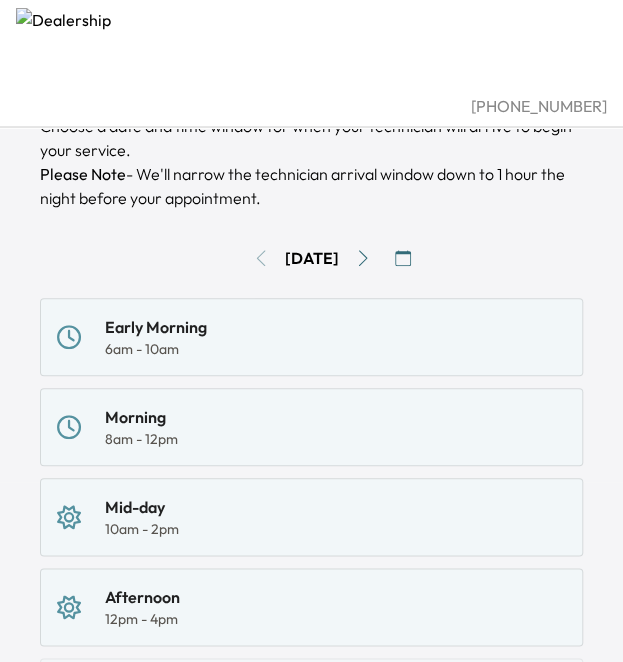 scroll, scrollTop: 200, scrollLeft: 0, axis: vertical 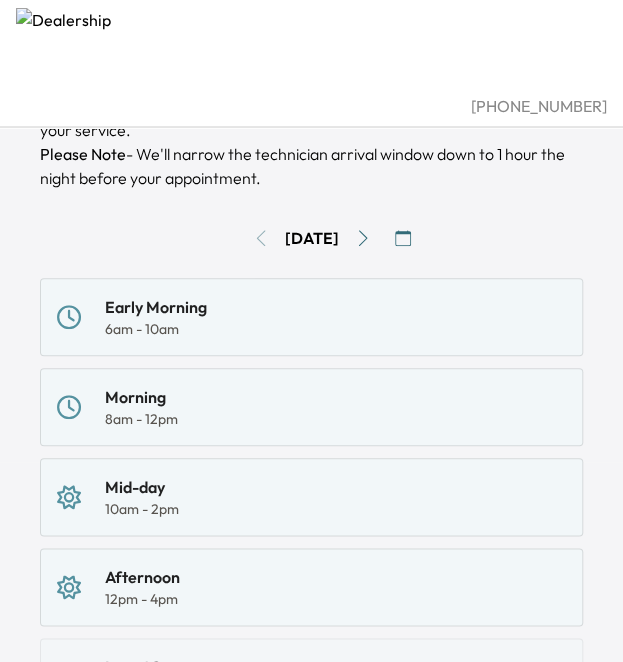 click on "Early Morning 6am - 10am" at bounding box center (311, 317) 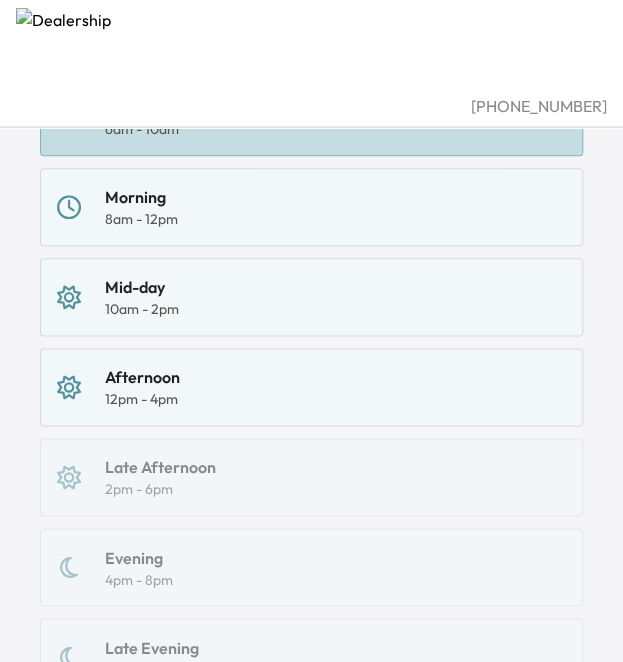 scroll, scrollTop: 200, scrollLeft: 0, axis: vertical 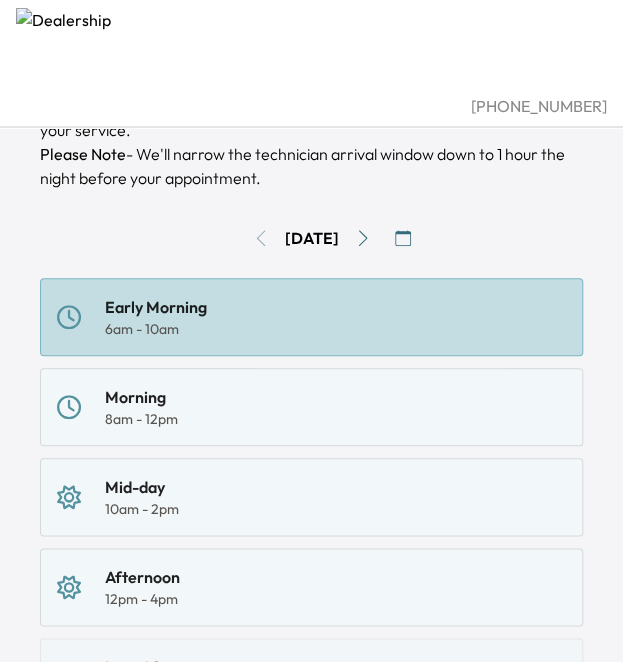 click on "Morning 8am - 12pm" at bounding box center [311, 407] 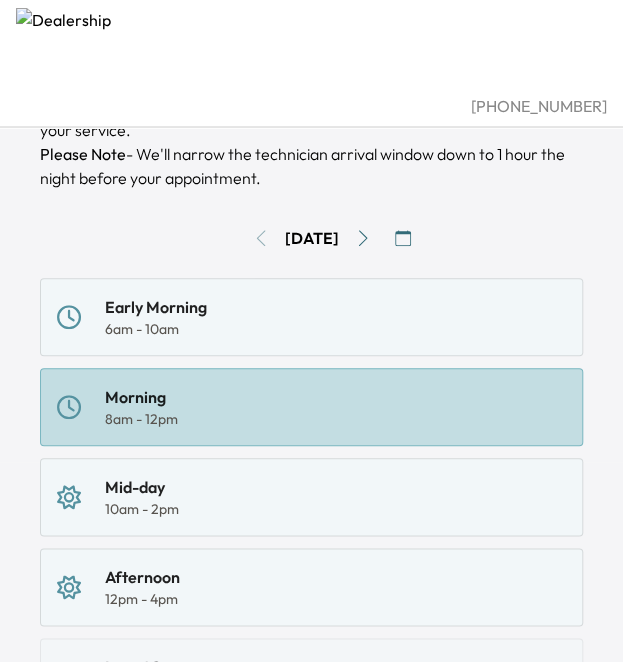 click on "Early Morning 6am - 10am" at bounding box center [311, 317] 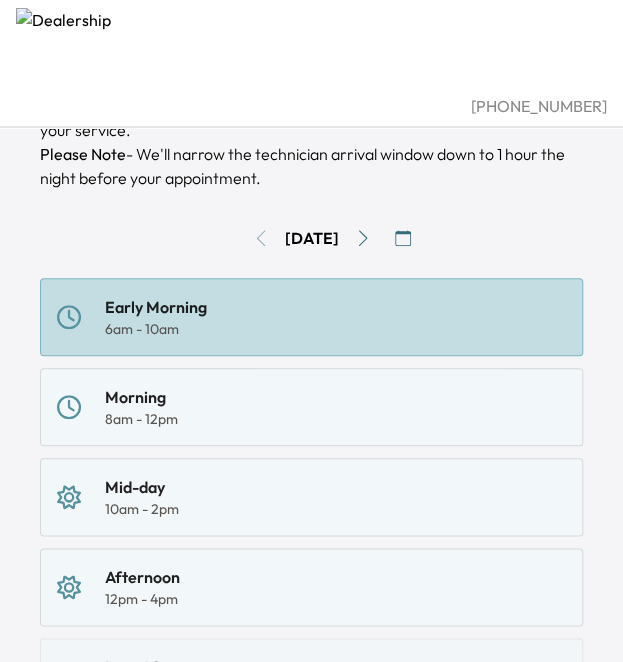 click on "Morning 8am - 12pm" at bounding box center [311, 407] 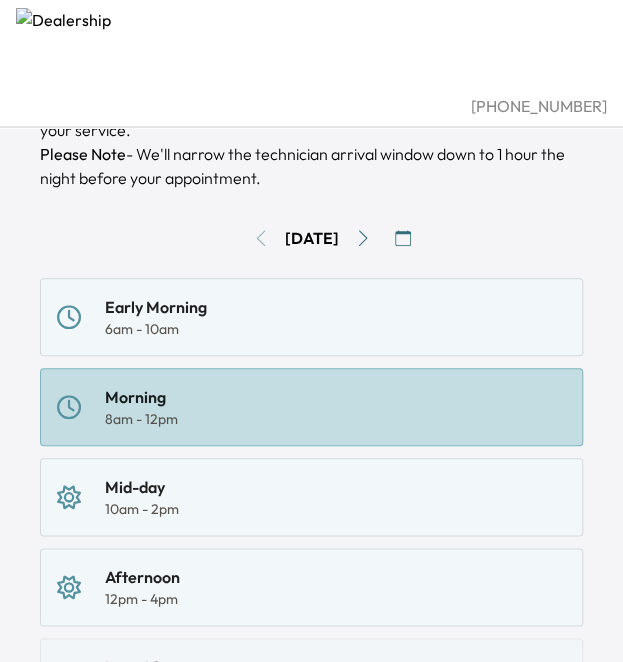 click on "Early Morning 6am - 10am" at bounding box center (311, 317) 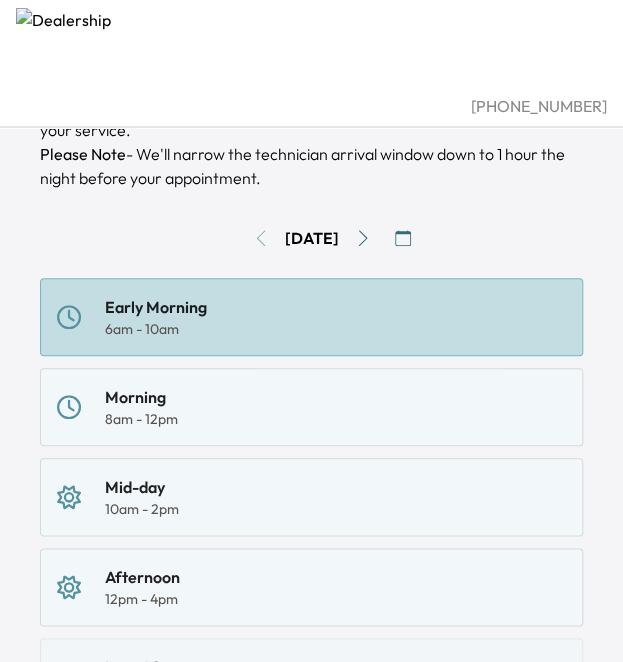 click on "Morning 8am - 12pm" at bounding box center [311, 407] 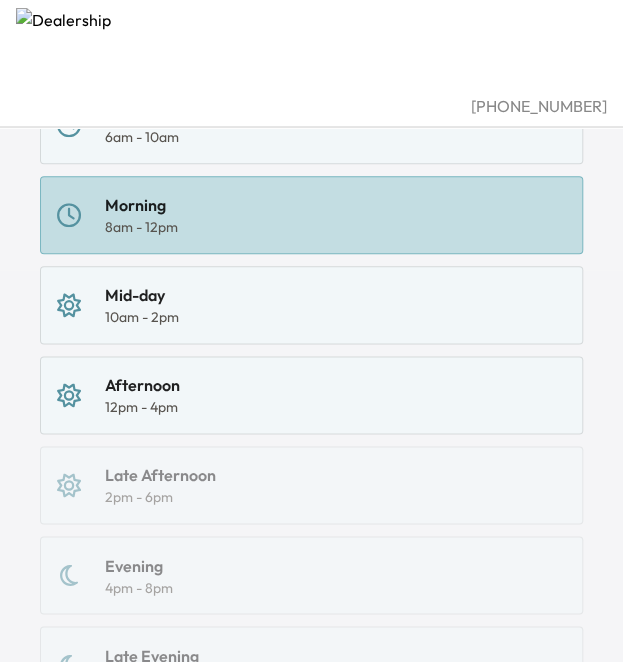 scroll, scrollTop: 600, scrollLeft: 0, axis: vertical 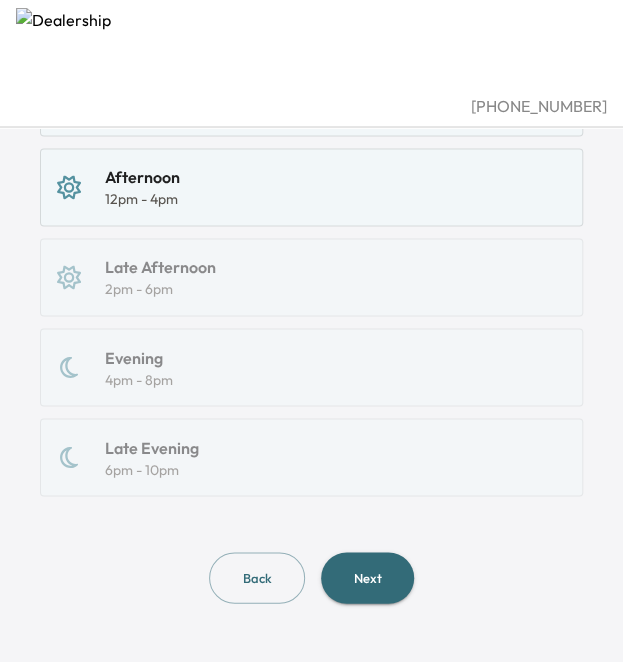 click on "Next" at bounding box center (367, 577) 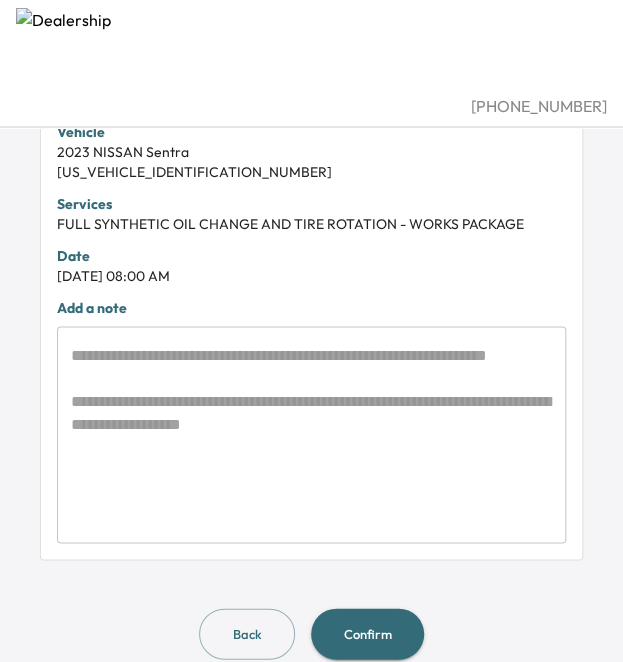 scroll, scrollTop: 600, scrollLeft: 0, axis: vertical 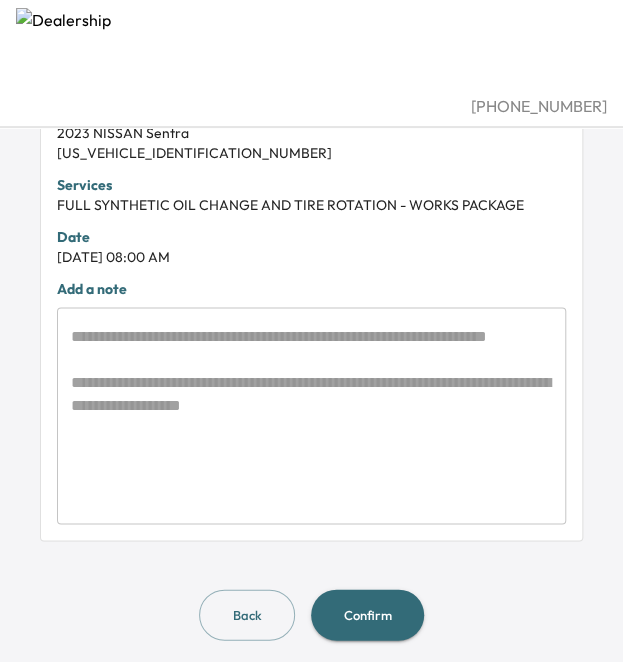 click at bounding box center [311, 416] 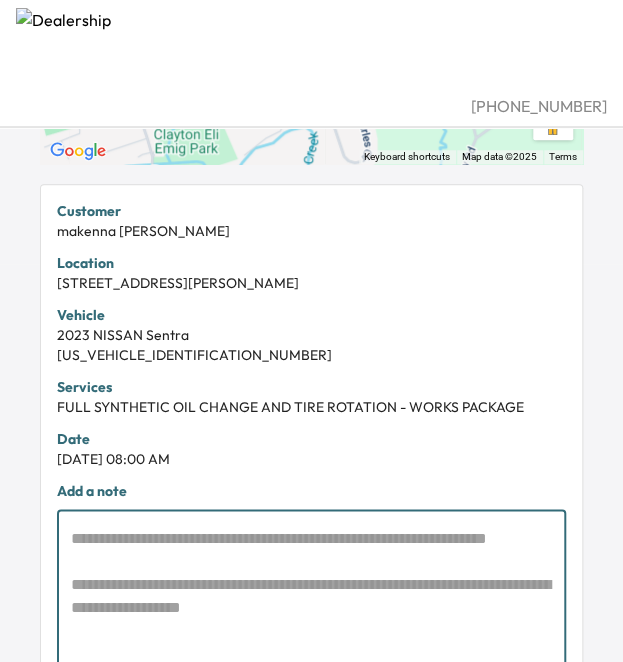 scroll, scrollTop: 400, scrollLeft: 0, axis: vertical 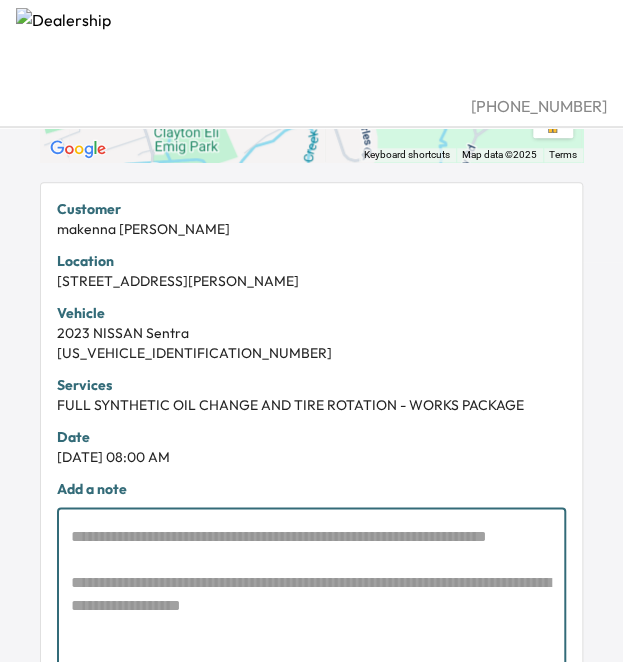 click at bounding box center [311, 616] 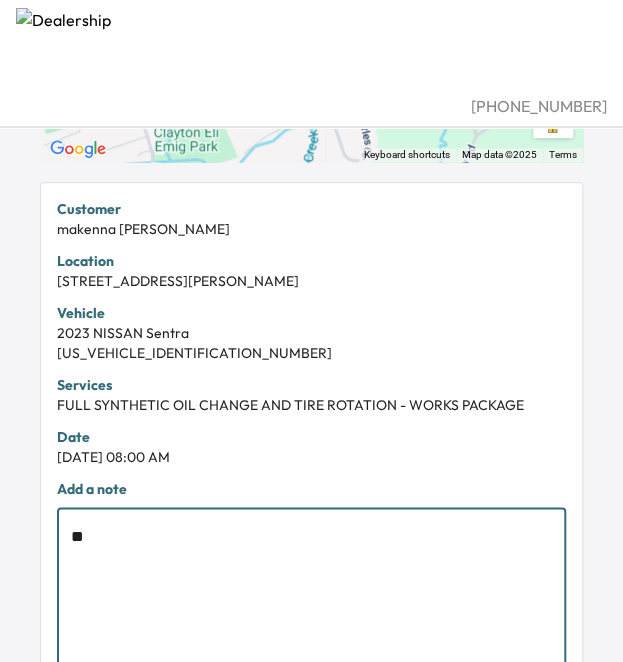 type on "*" 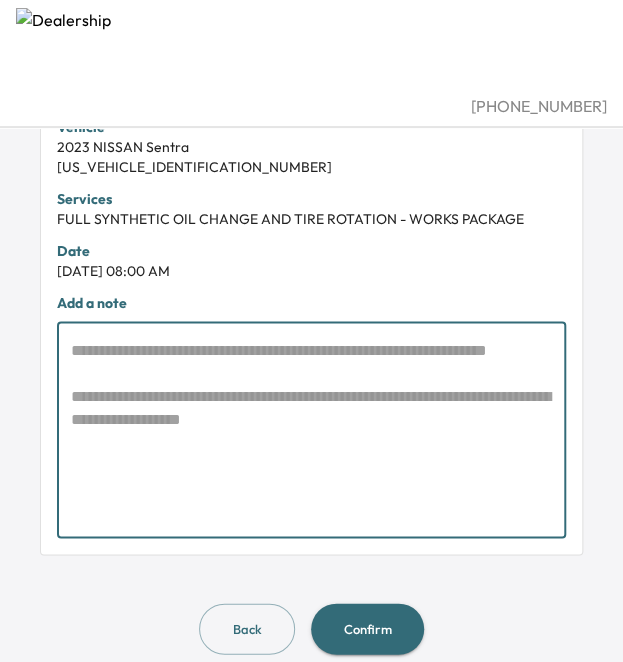 scroll, scrollTop: 600, scrollLeft: 0, axis: vertical 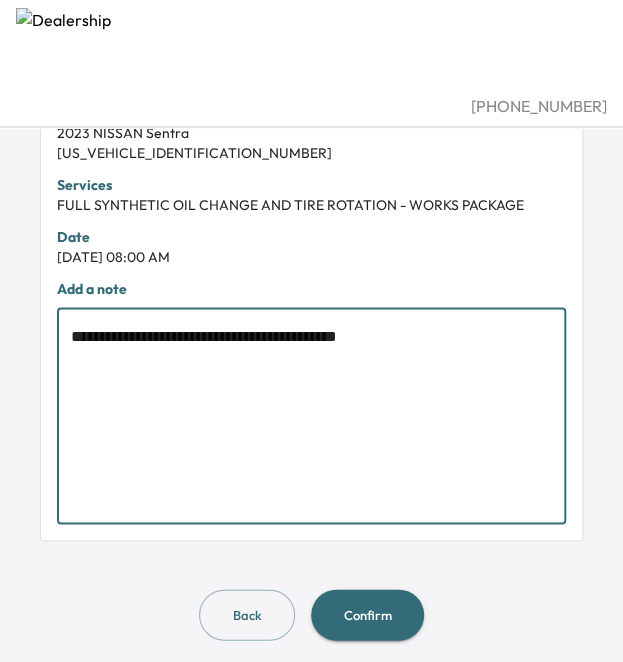 click on "**********" at bounding box center (311, 416) 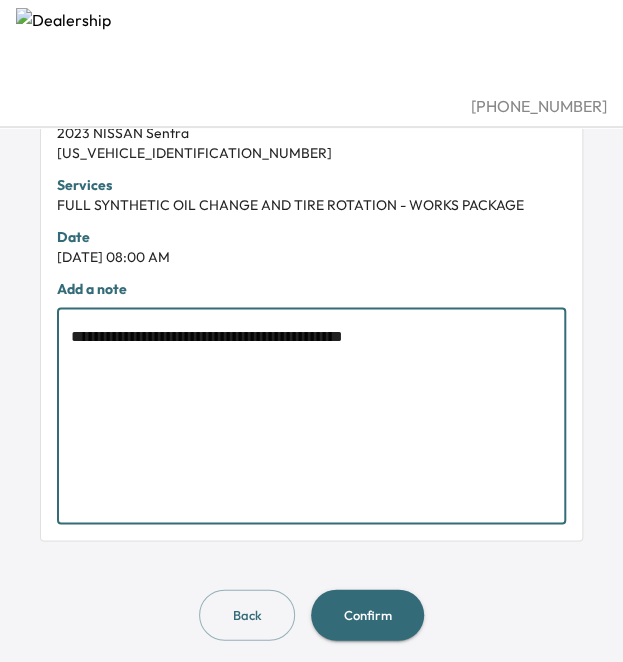 type on "**********" 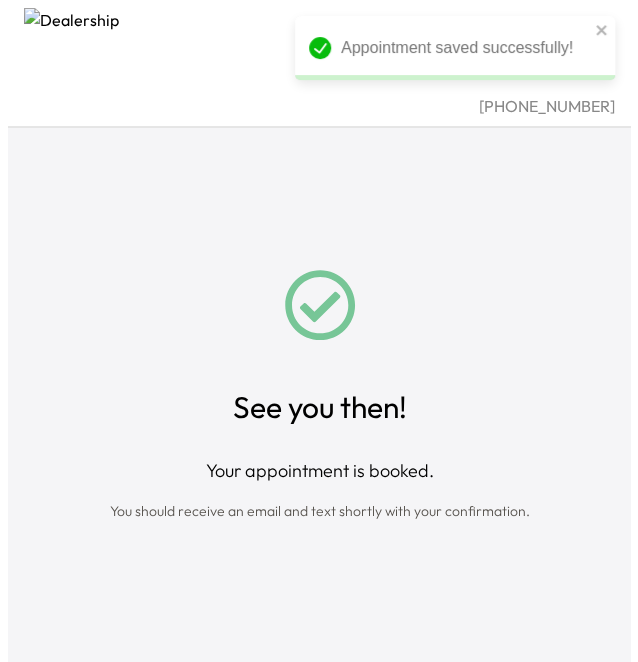 scroll, scrollTop: 0, scrollLeft: 0, axis: both 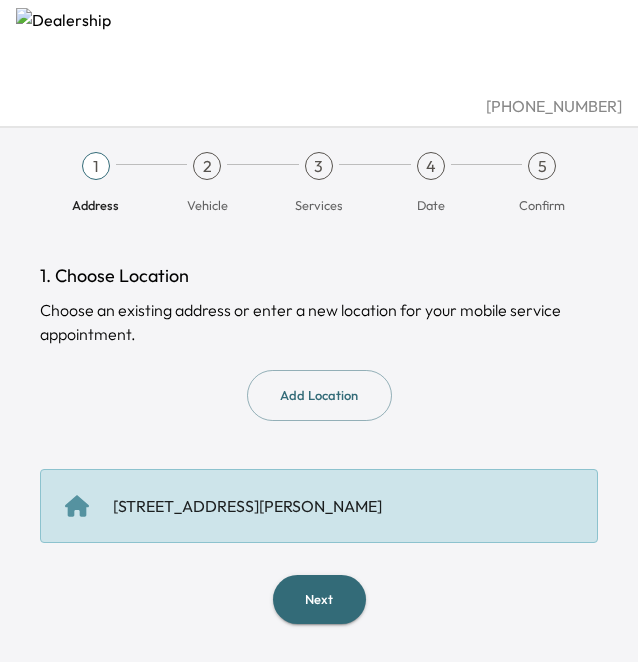 click at bounding box center (319, 51) 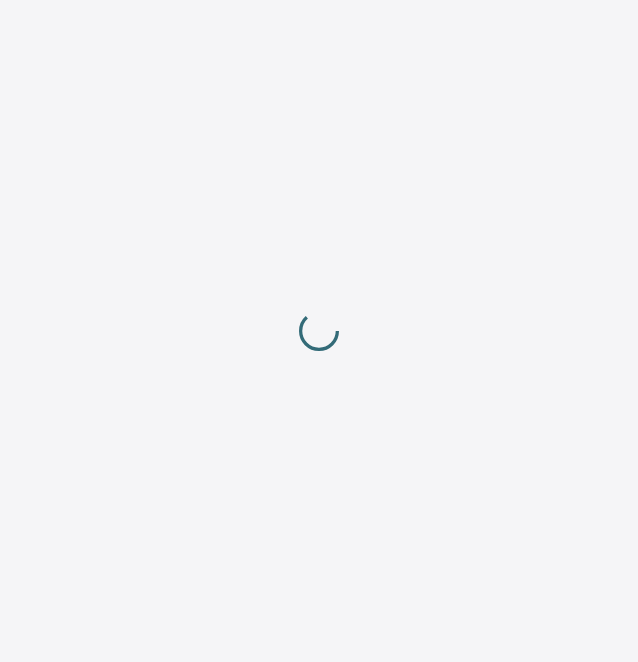 scroll, scrollTop: 0, scrollLeft: 0, axis: both 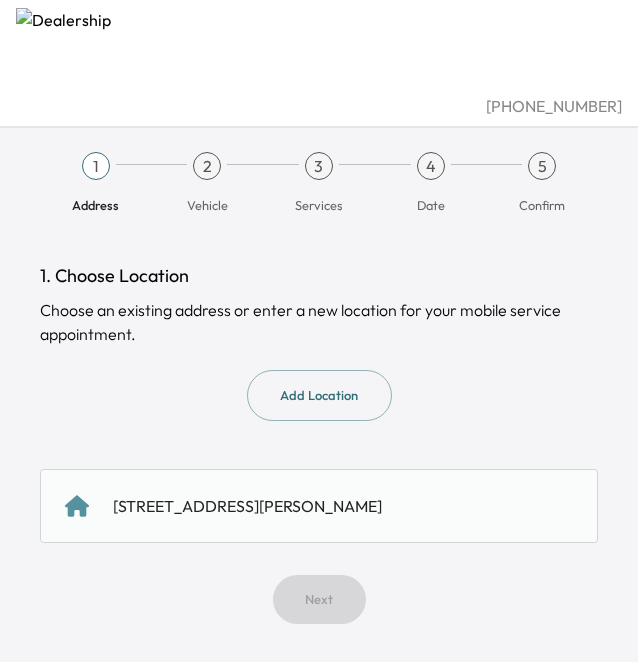 drag, startPoint x: 317, startPoint y: 314, endPoint x: 593, endPoint y: 104, distance: 346.80832 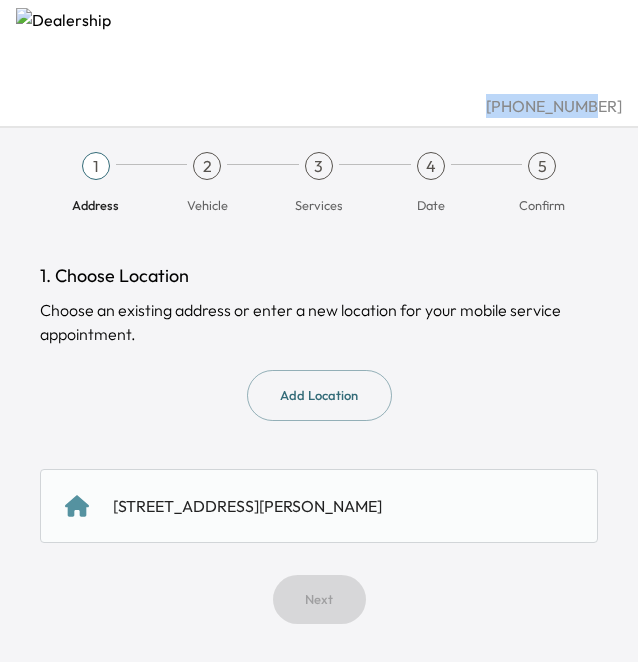 drag, startPoint x: 502, startPoint y: 102, endPoint x: 604, endPoint y: 103, distance: 102.0049 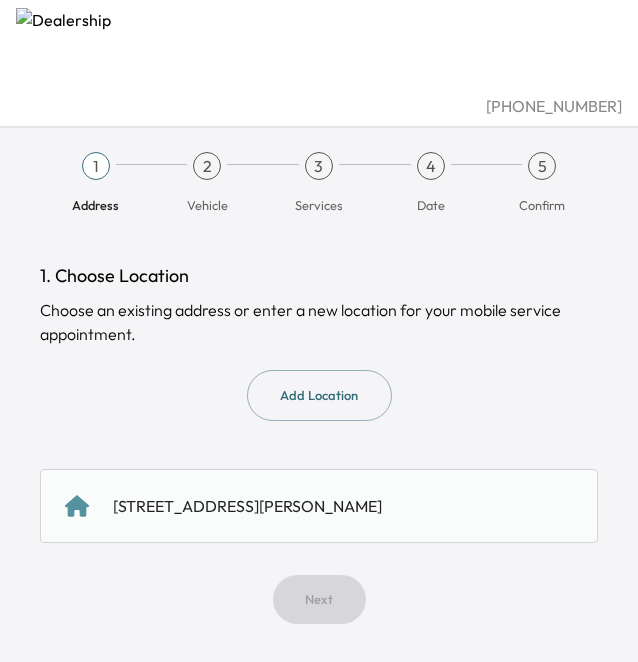 click on "[PHONE_NUMBER]" at bounding box center [319, 106] 